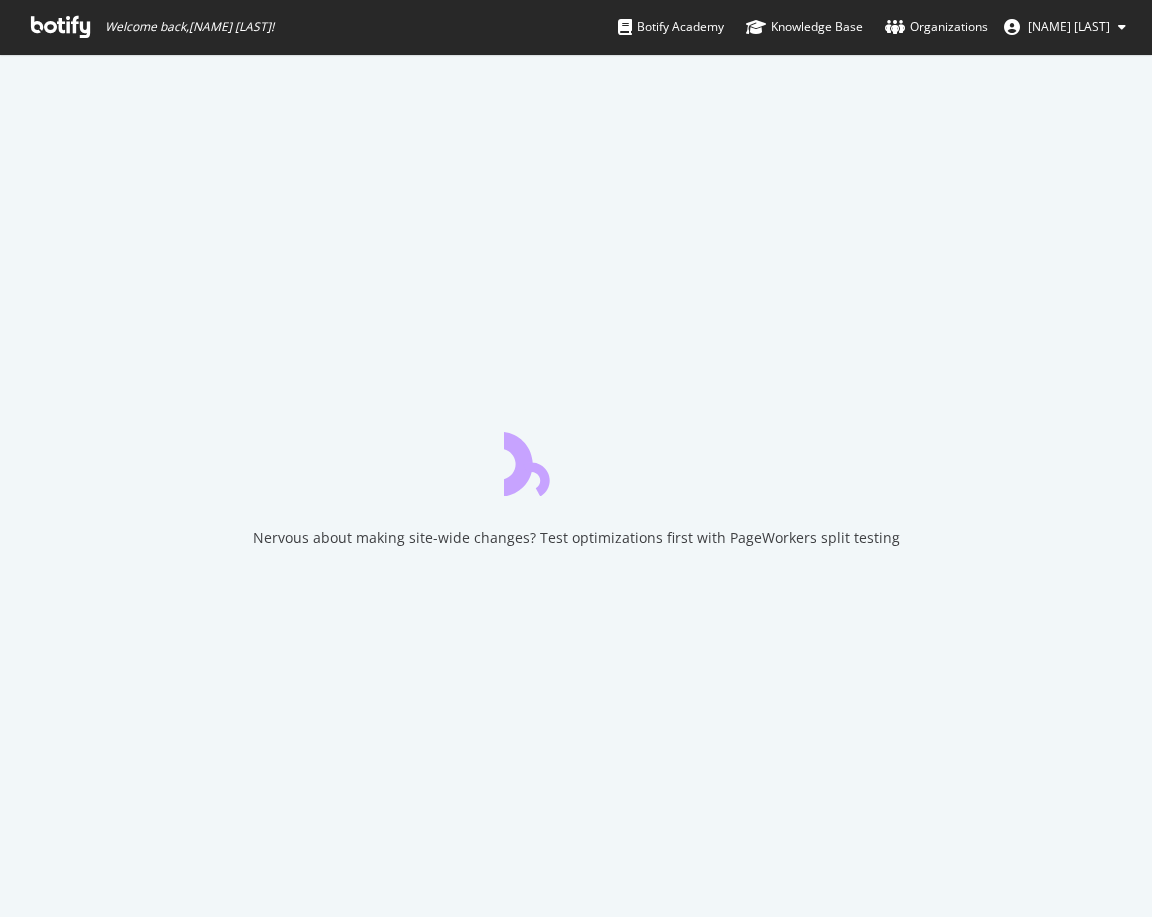 scroll, scrollTop: 0, scrollLeft: 0, axis: both 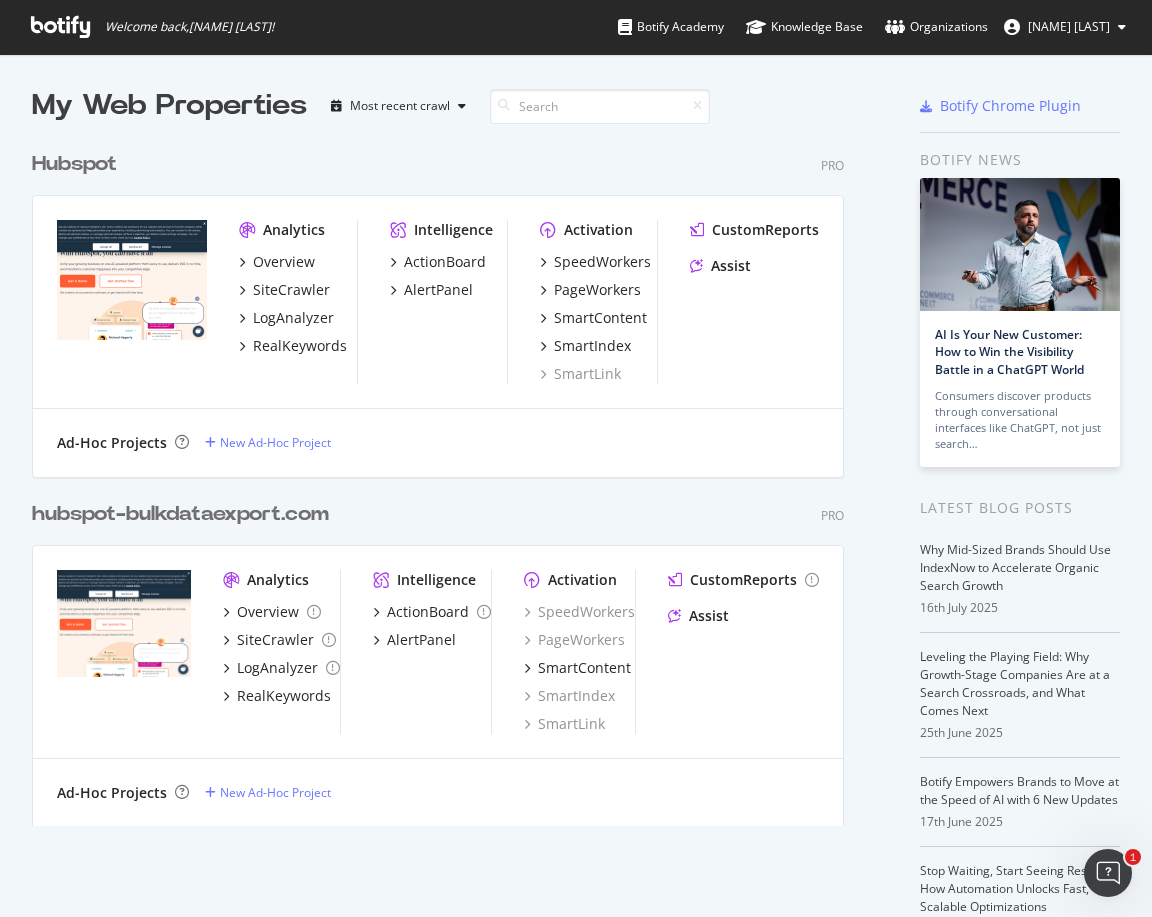 click 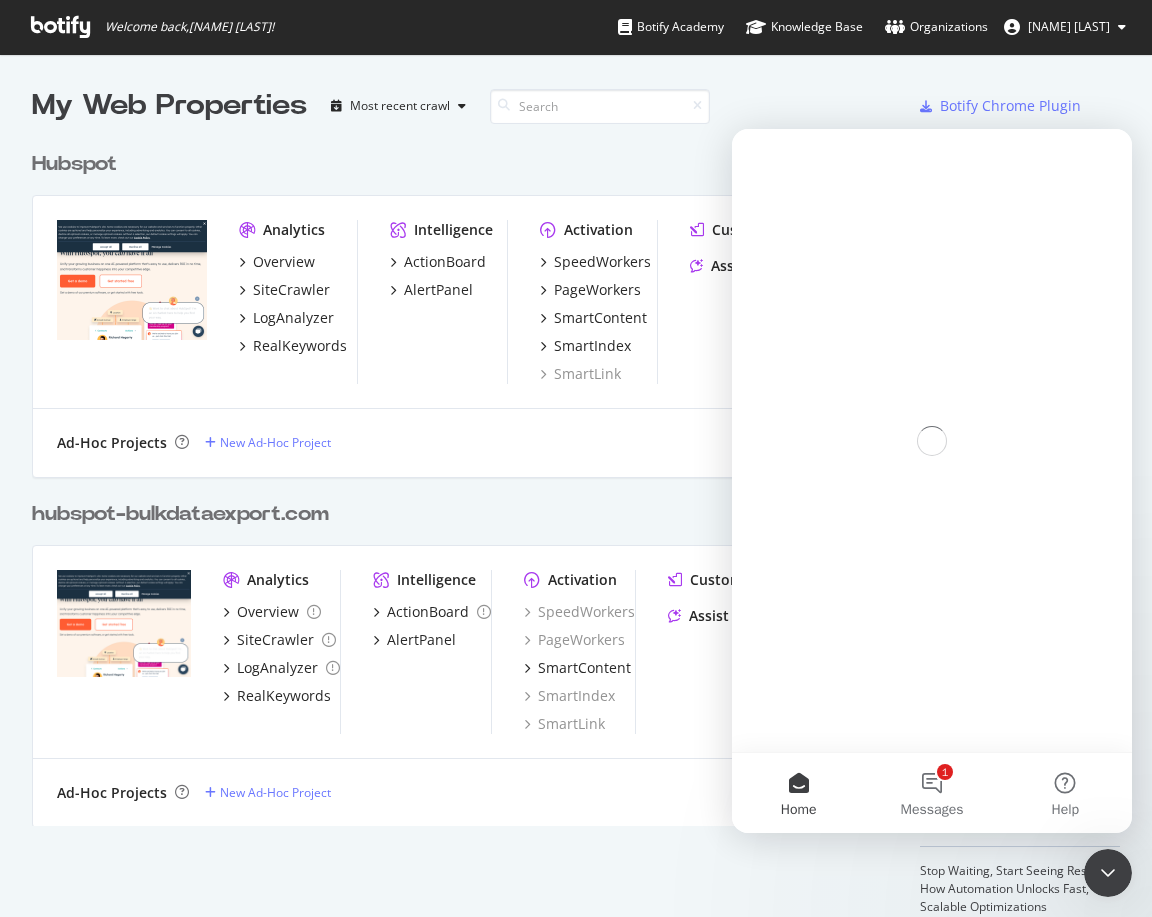scroll, scrollTop: 0, scrollLeft: 0, axis: both 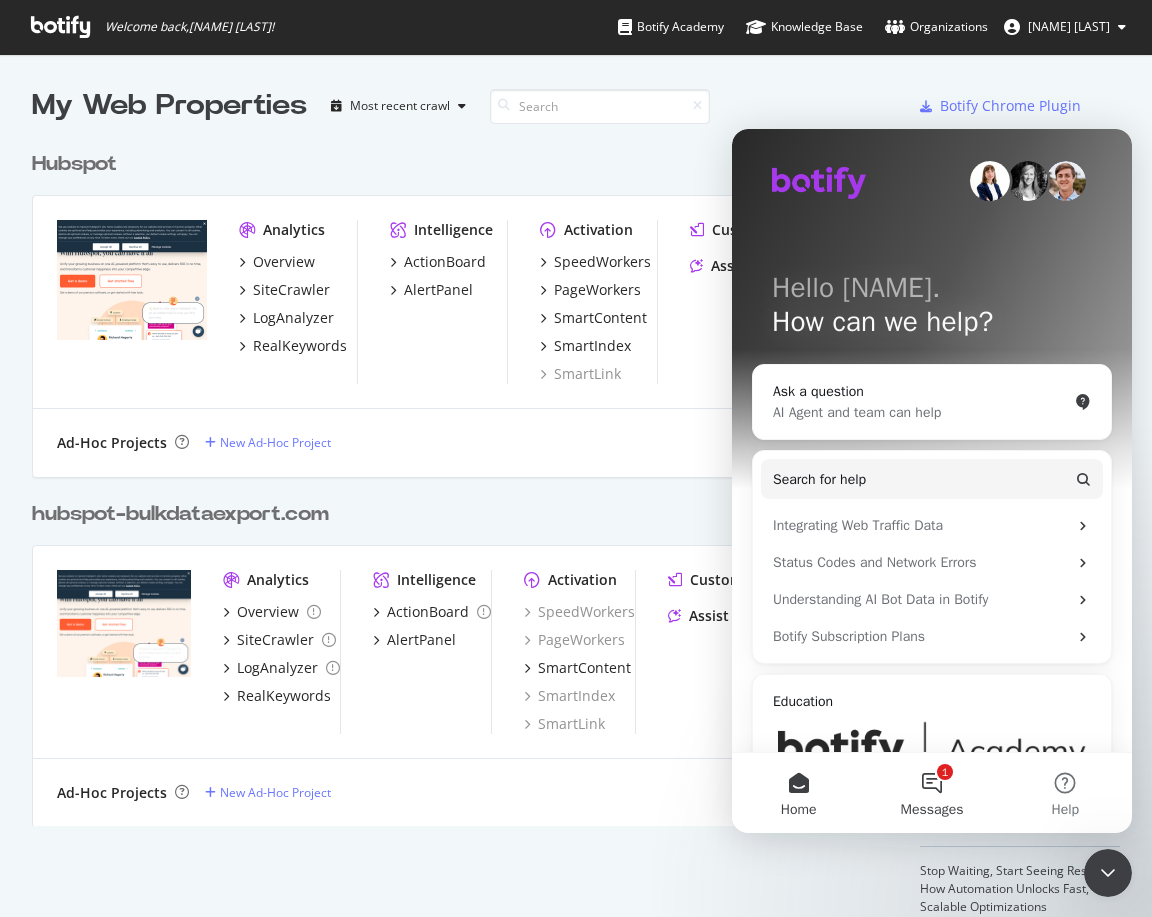 click on "1 Messages" at bounding box center (931, 793) 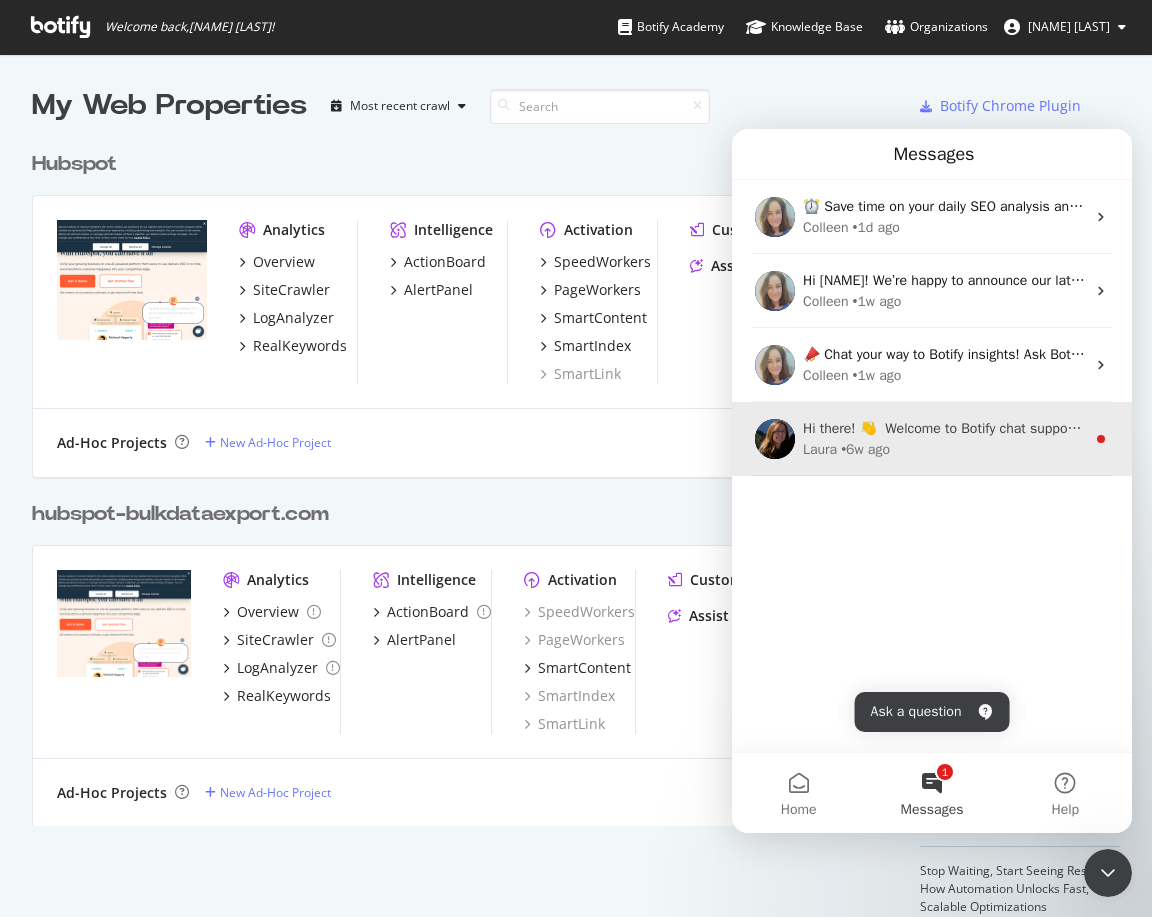 click on "[NAME] • 6w ago" at bounding box center (944, 449) 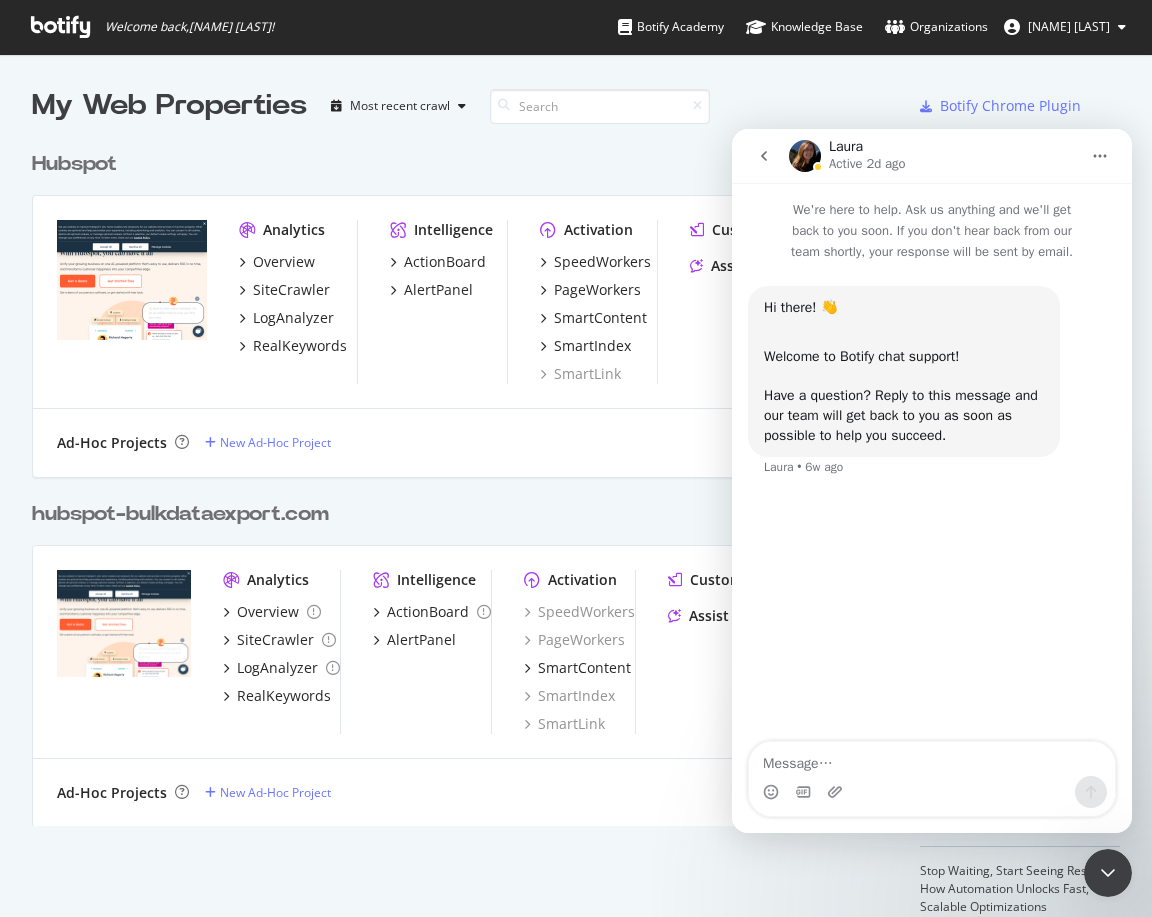 click on "hubspot-bulkdataexport.com Pro Analytics Overview SiteCrawler LogAnalyzer RealKeywords Intelligence ActionBoard AlertPanel Activation SpeedWorkers PageWorkers SmartContent SmartIndex SmartLink CustomReports Assist Ad-Hoc Projects New Ad-Hoc Project" at bounding box center [446, 651] 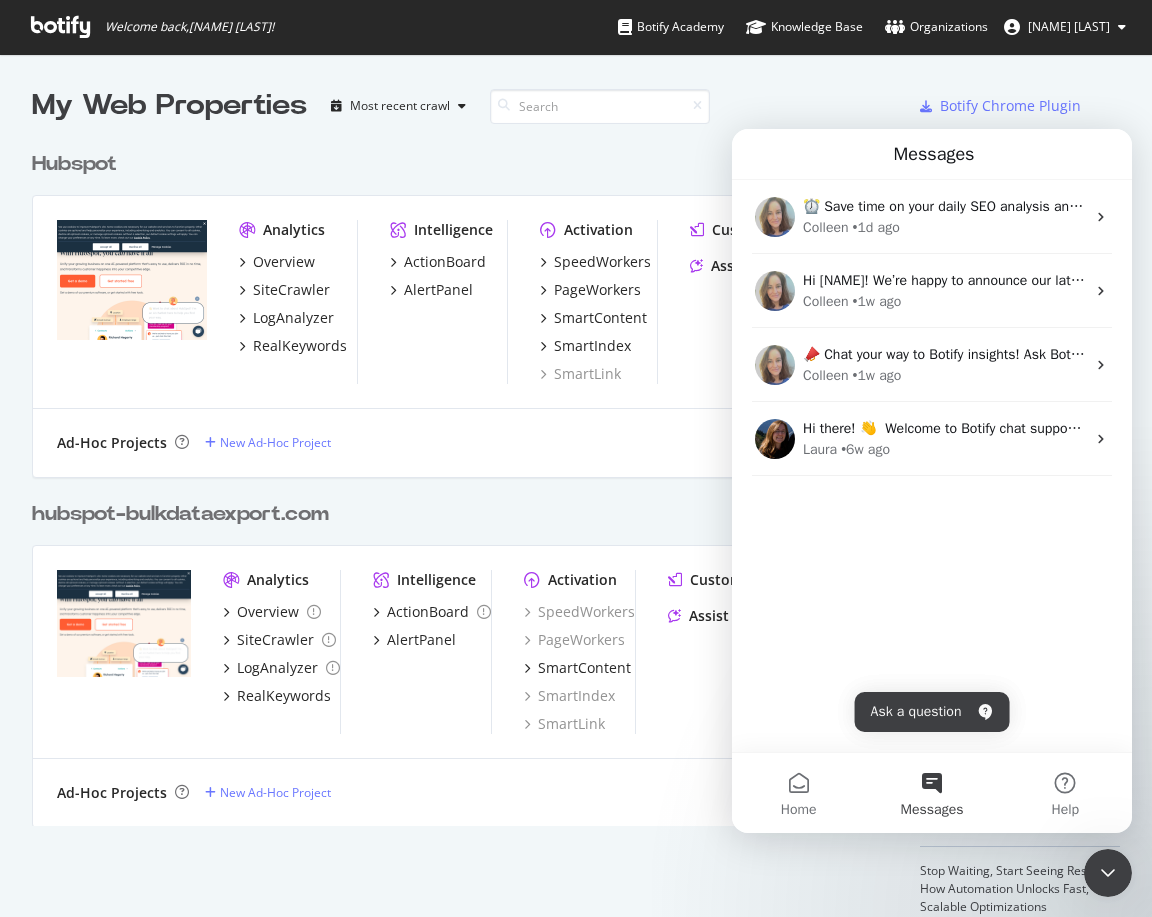 click on "My Web Properties Most recent crawl" at bounding box center (425, 106) 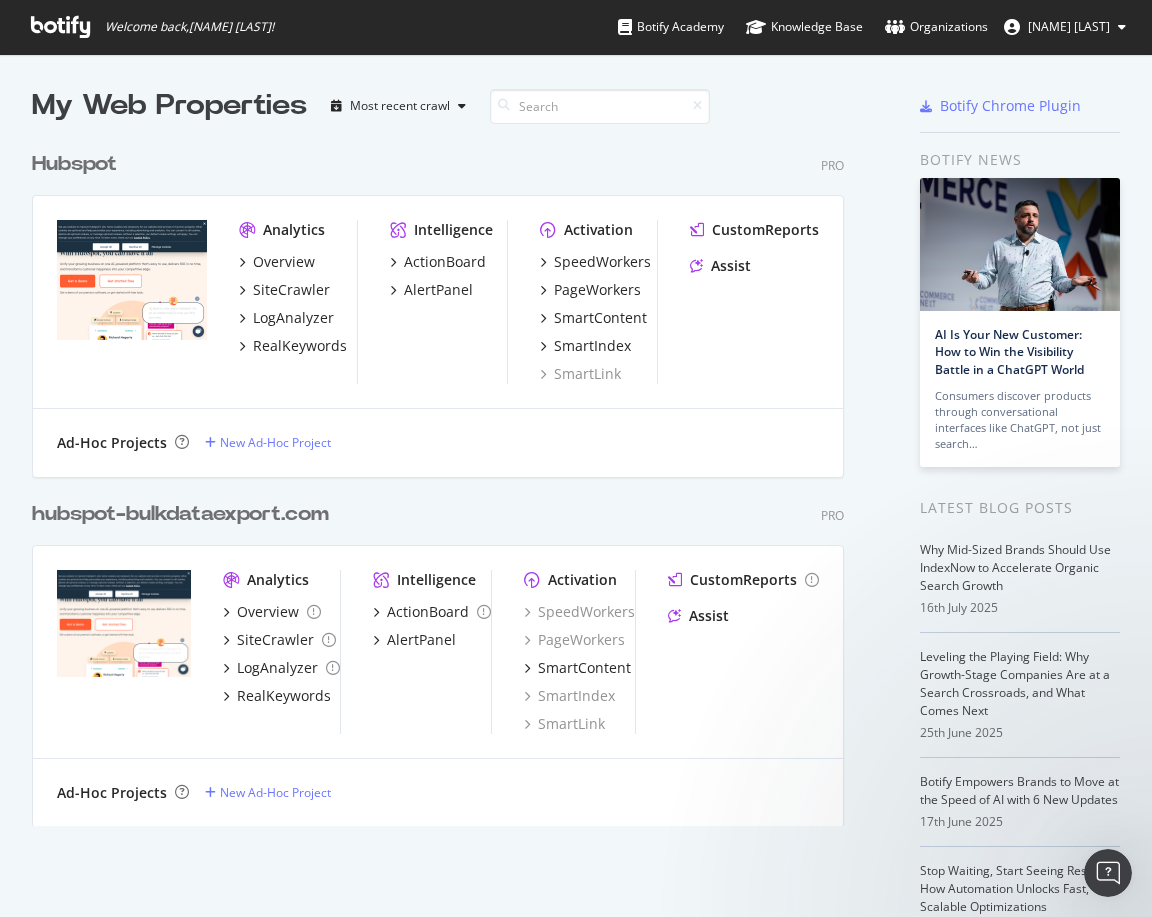 scroll, scrollTop: 0, scrollLeft: 0, axis: both 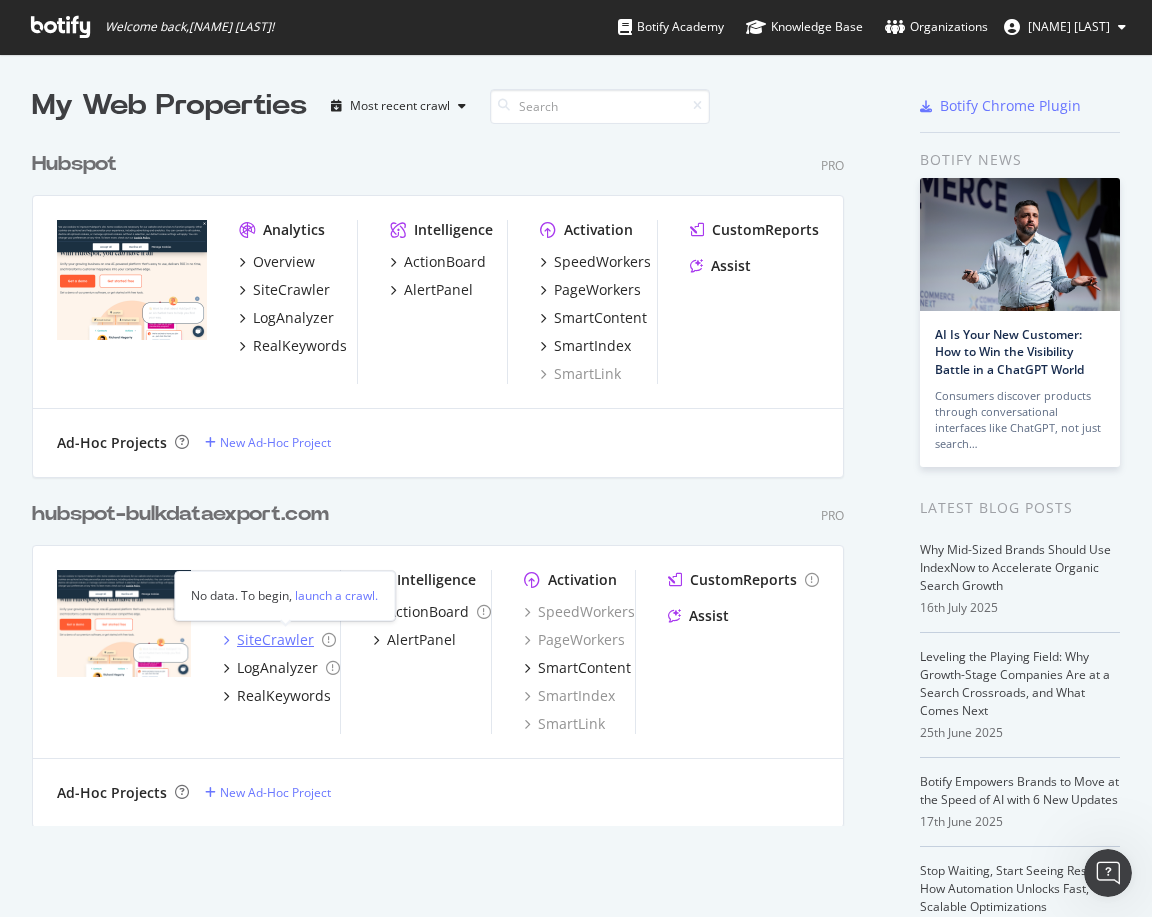 click on "SiteCrawler" at bounding box center (275, 640) 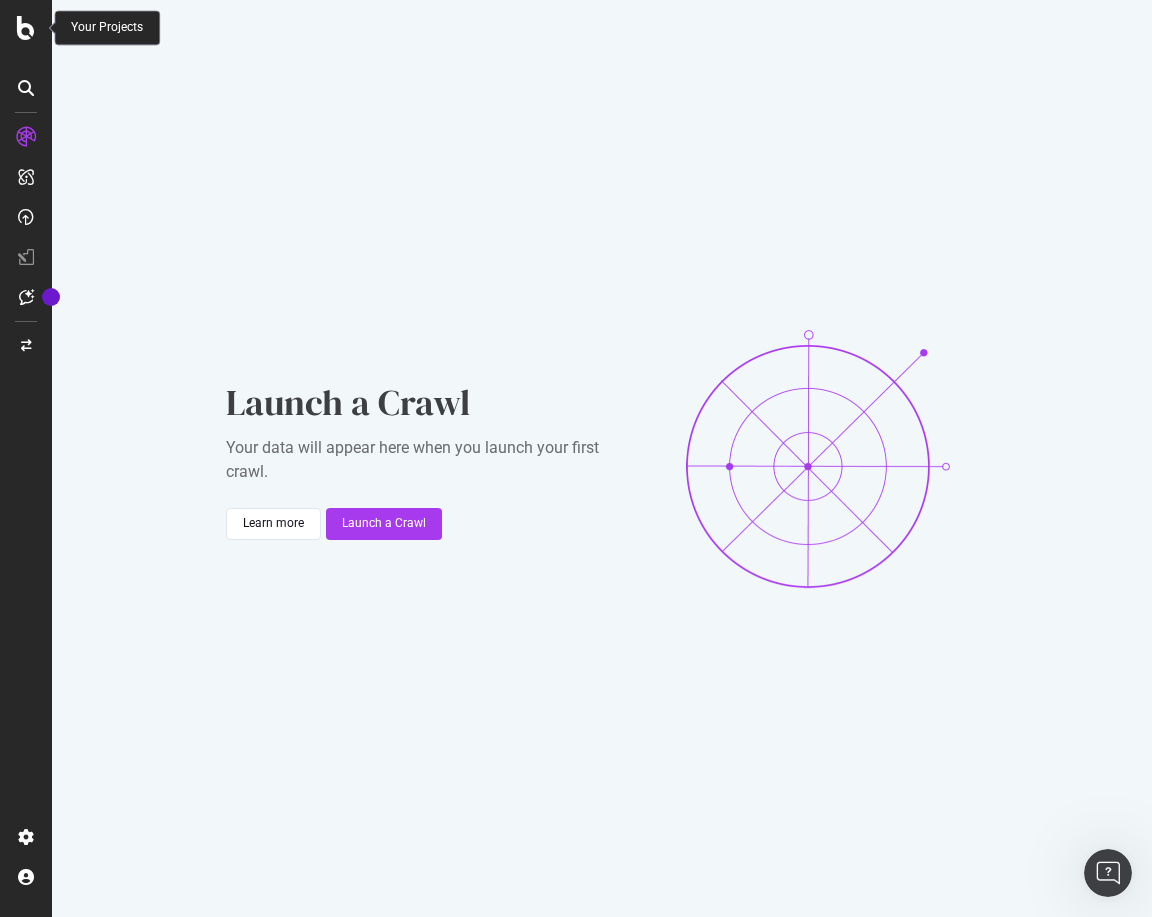 click at bounding box center (26, 28) 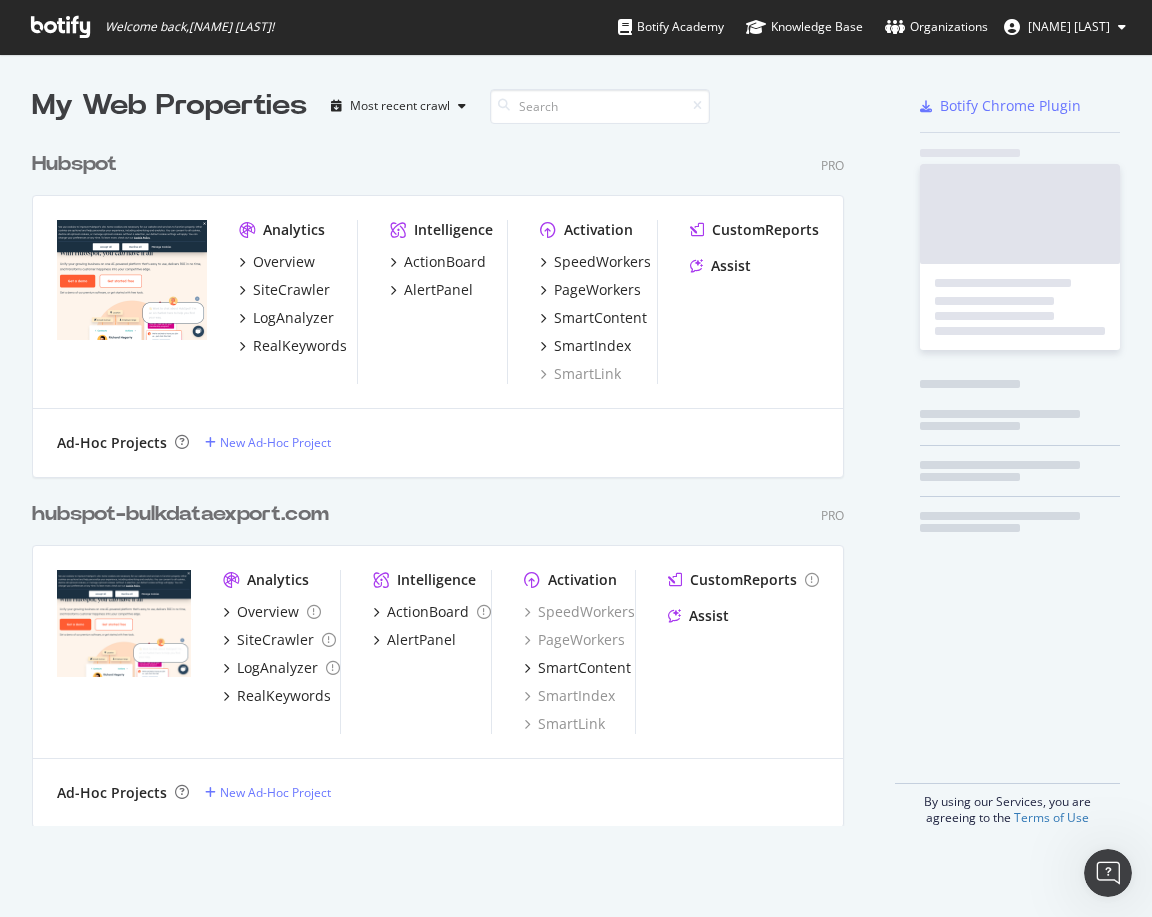 scroll, scrollTop: 12, scrollLeft: 12, axis: both 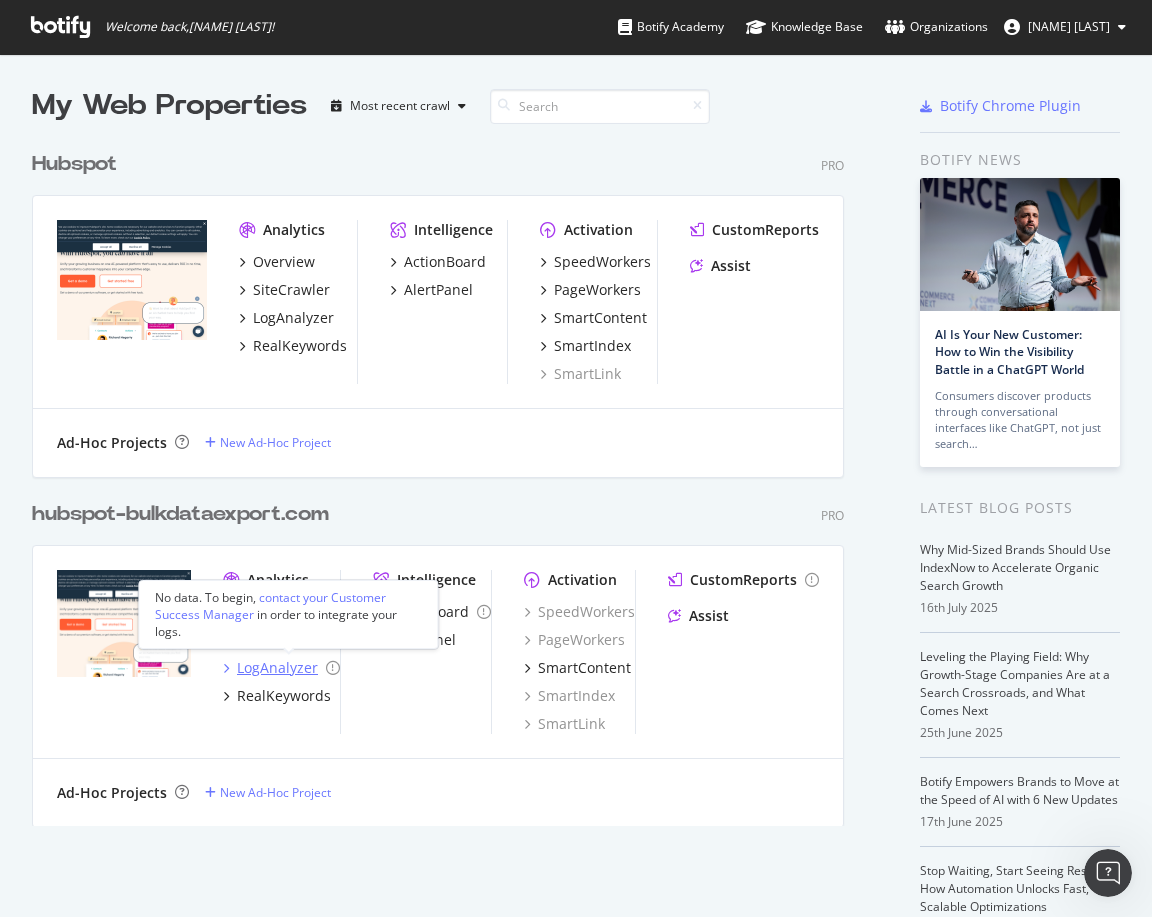 click on "LogAnalyzer" at bounding box center (277, 668) 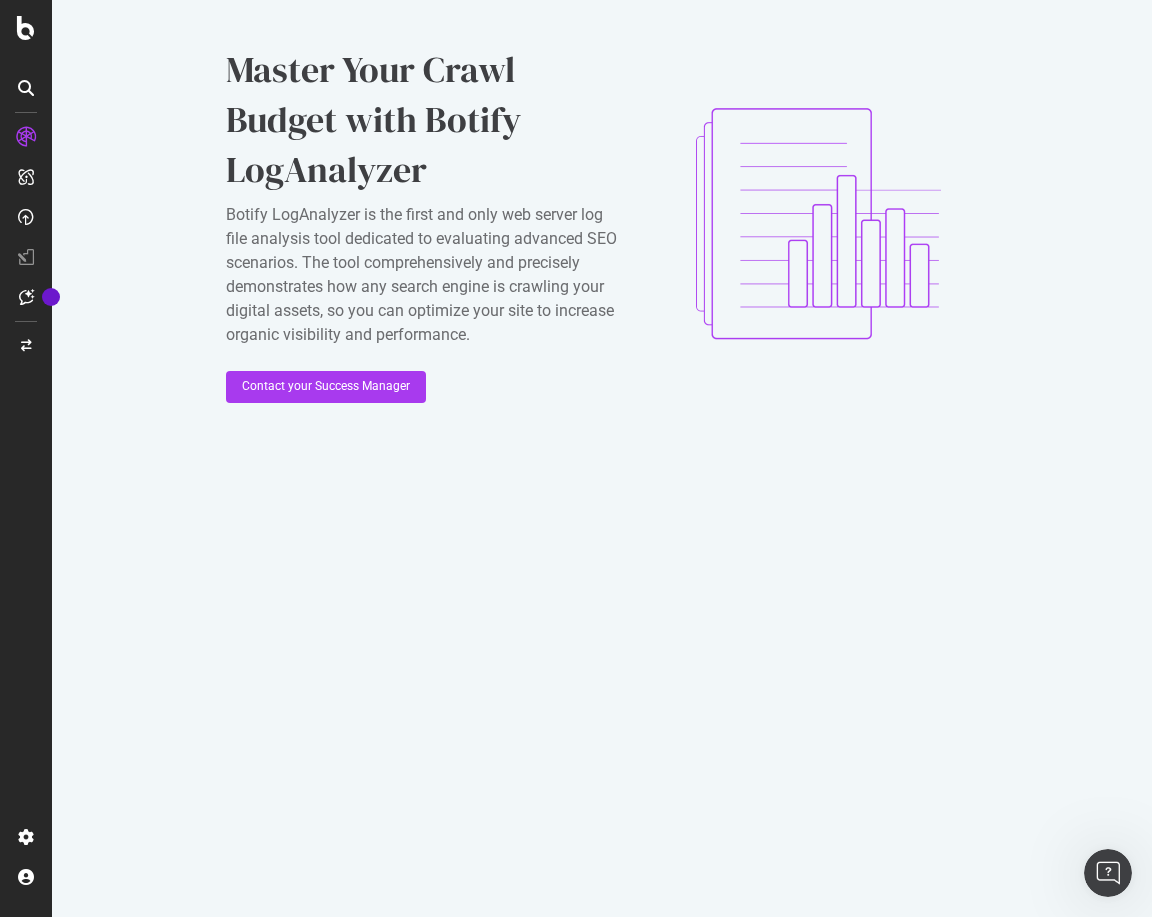 click at bounding box center [26, 458] 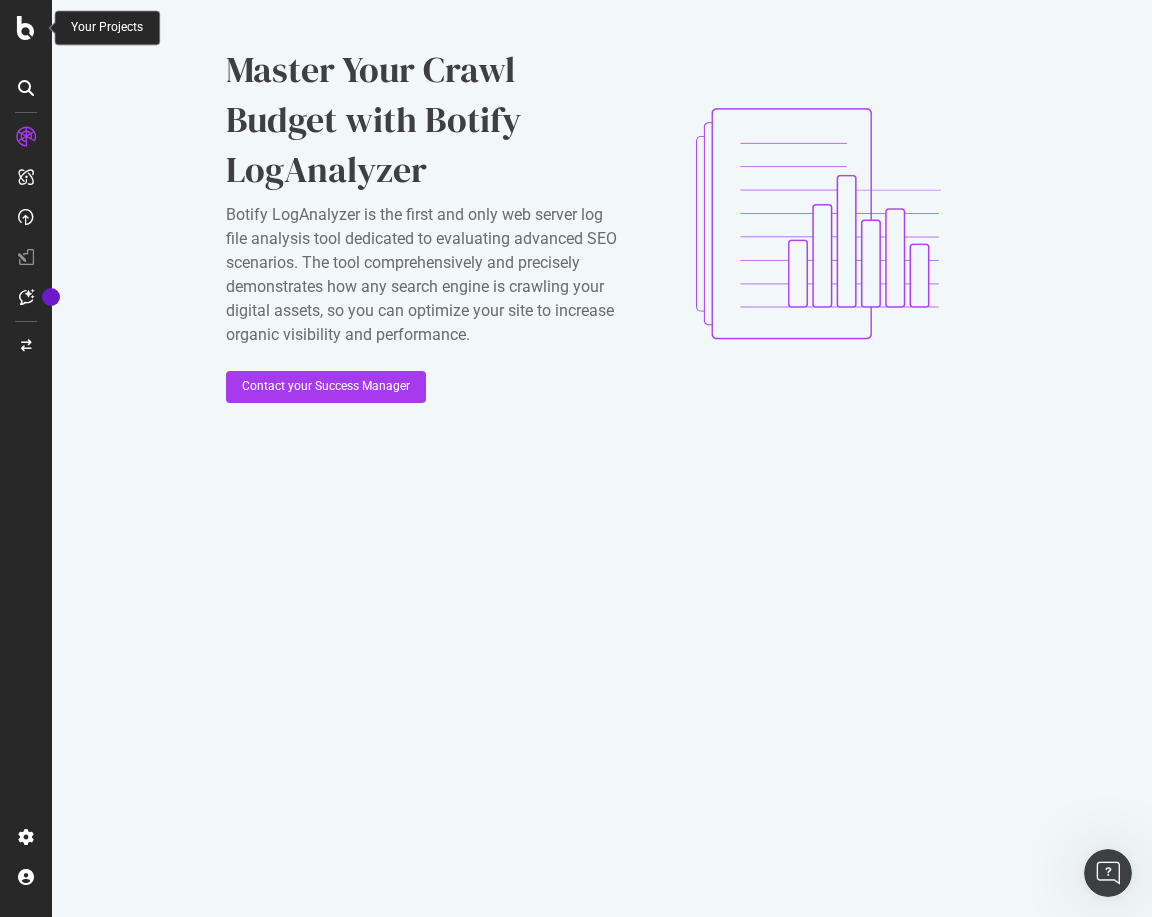 click at bounding box center (26, 28) 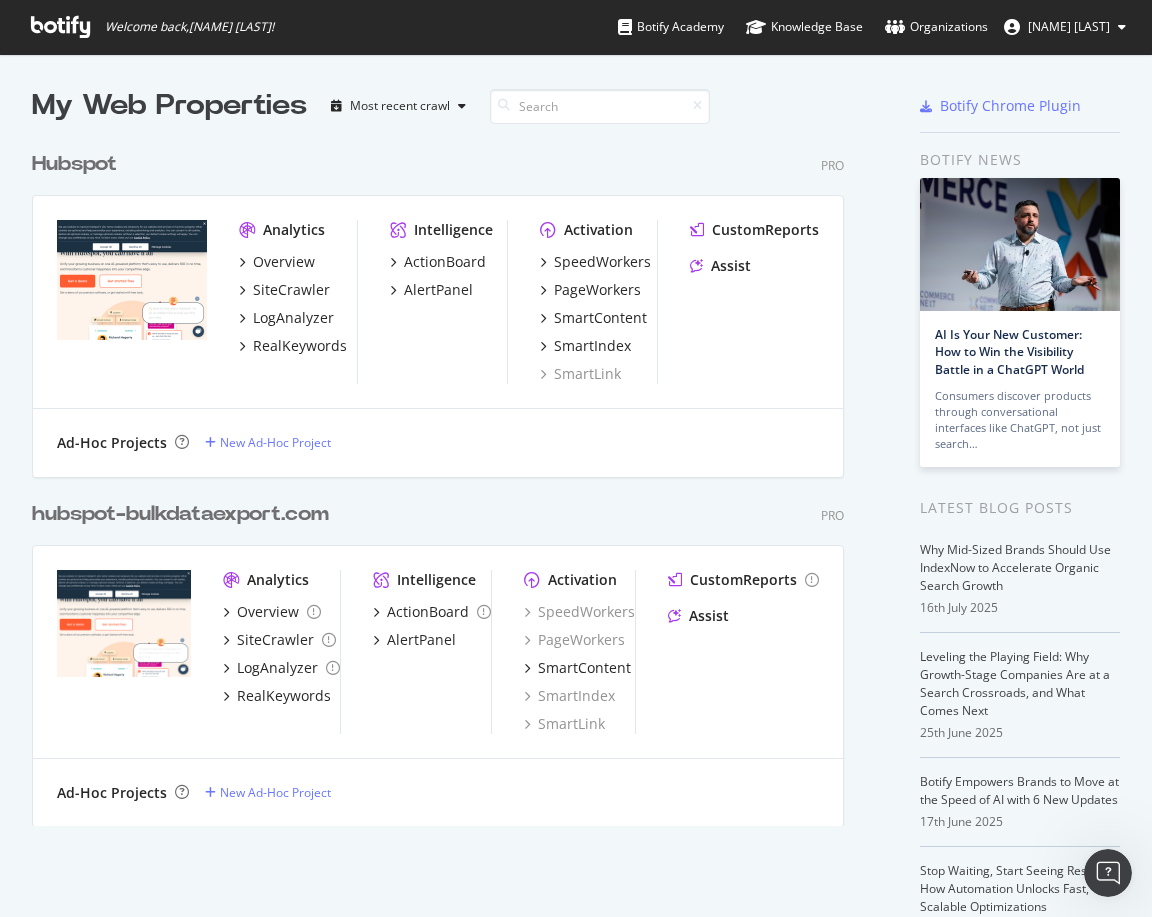 scroll, scrollTop: 12, scrollLeft: 12, axis: both 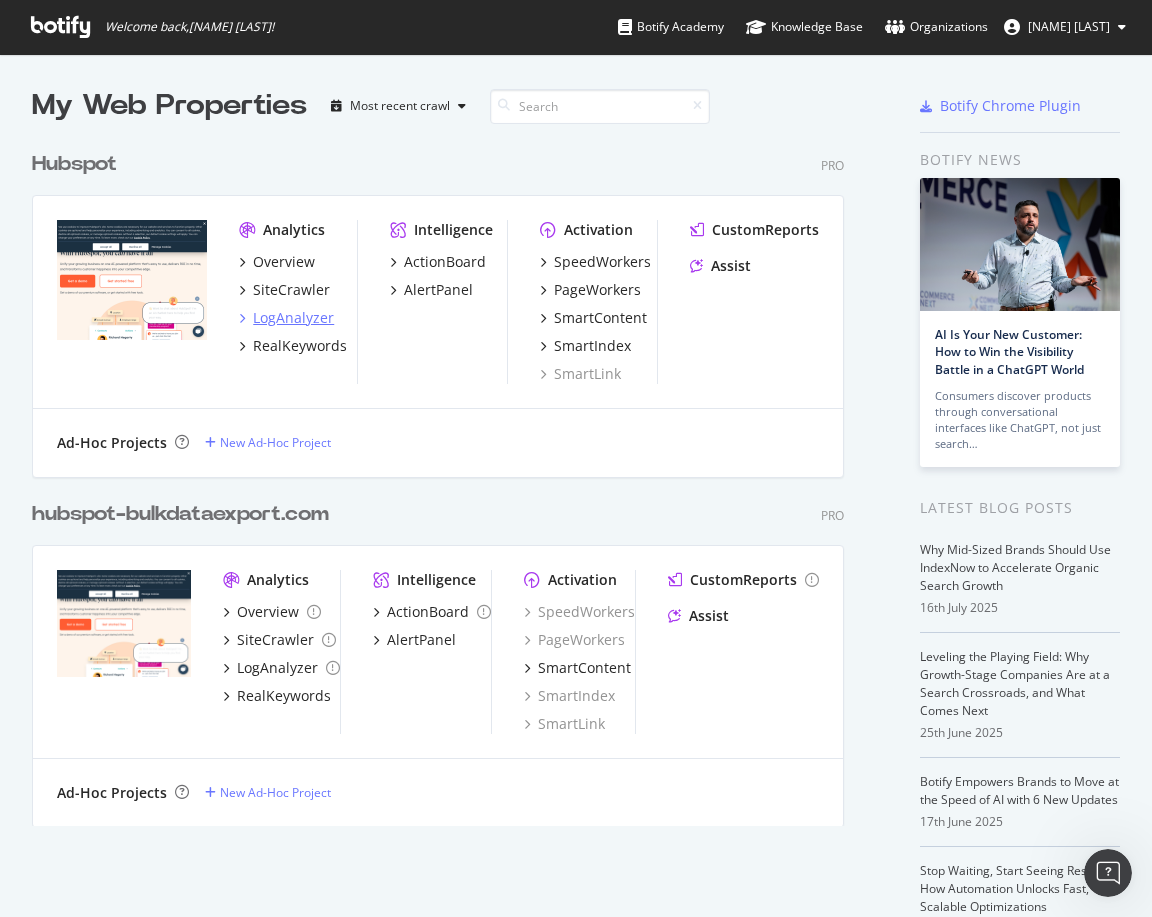 click on "LogAnalyzer" at bounding box center [293, 318] 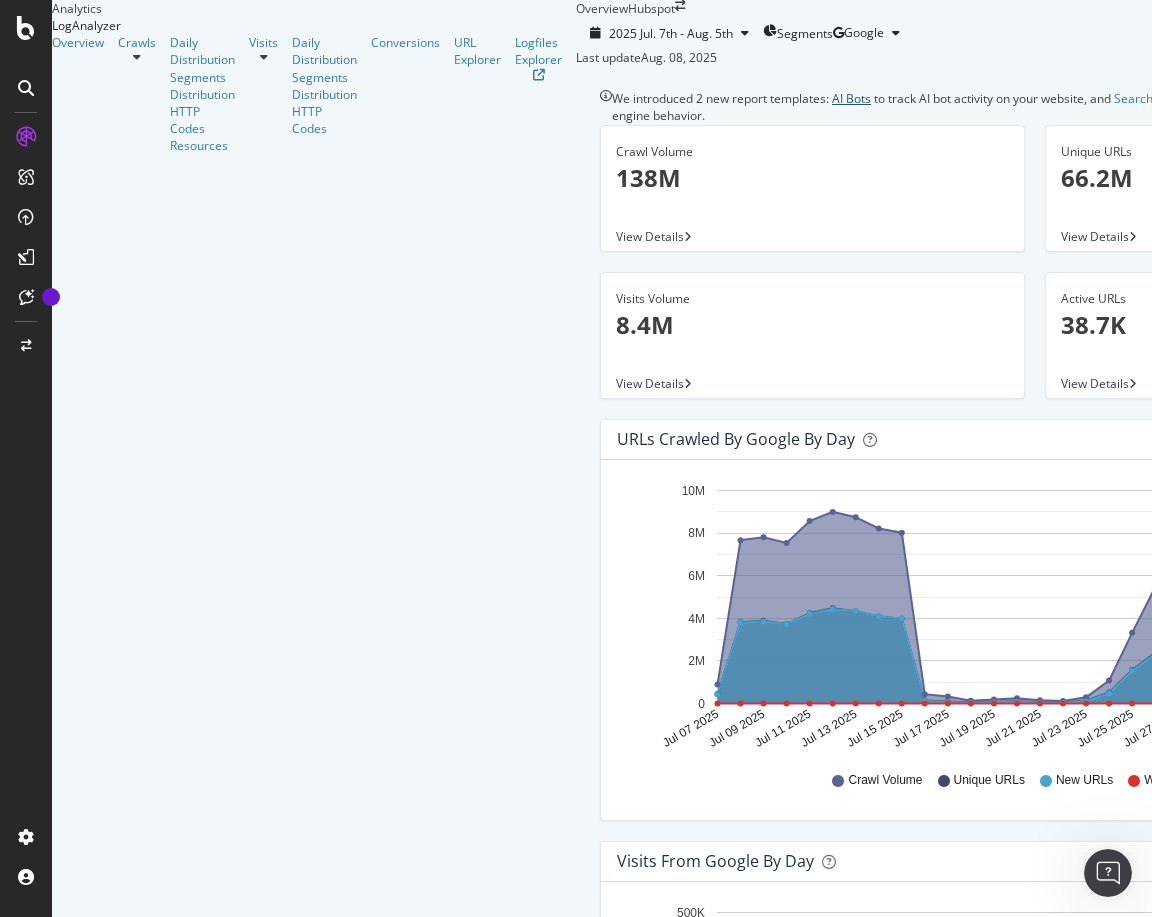 click on "AI Bots" at bounding box center (851, 98) 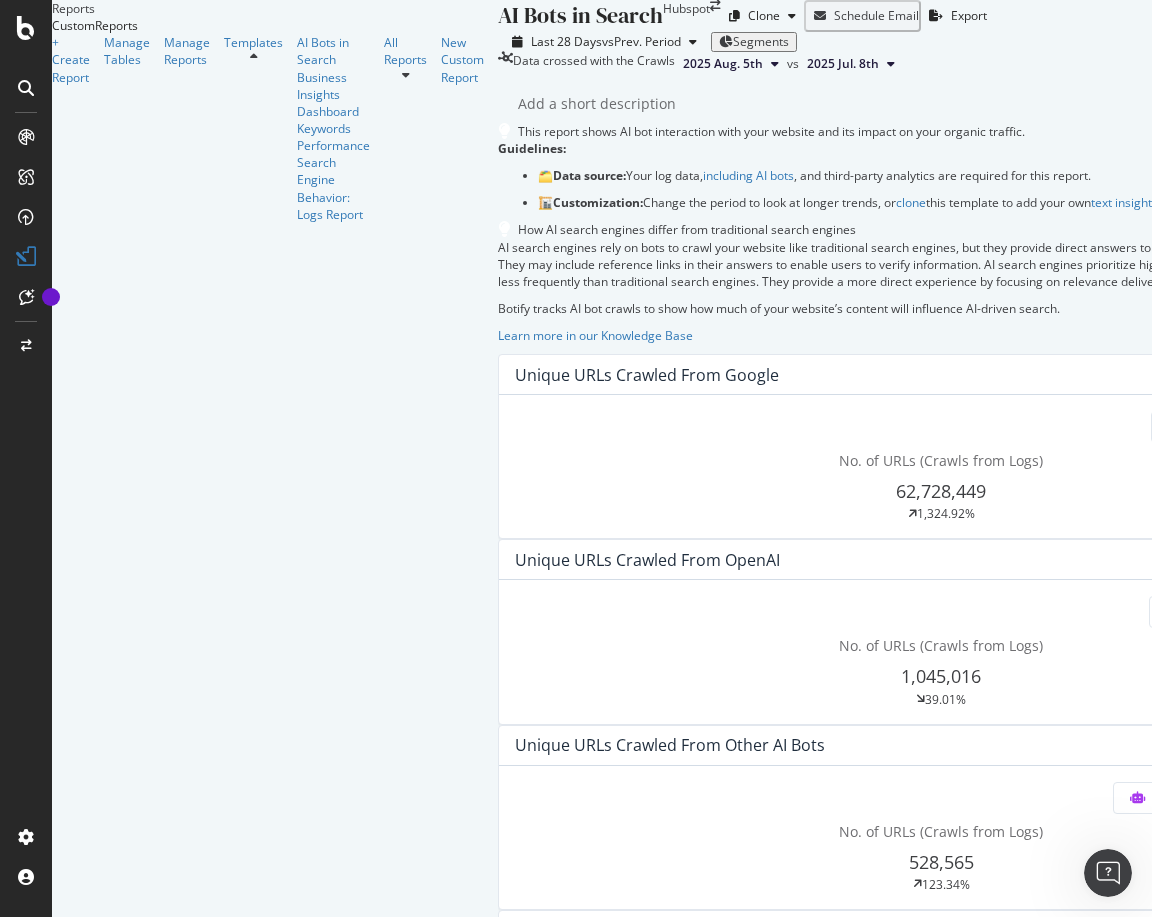 scroll, scrollTop: 268, scrollLeft: 0, axis: vertical 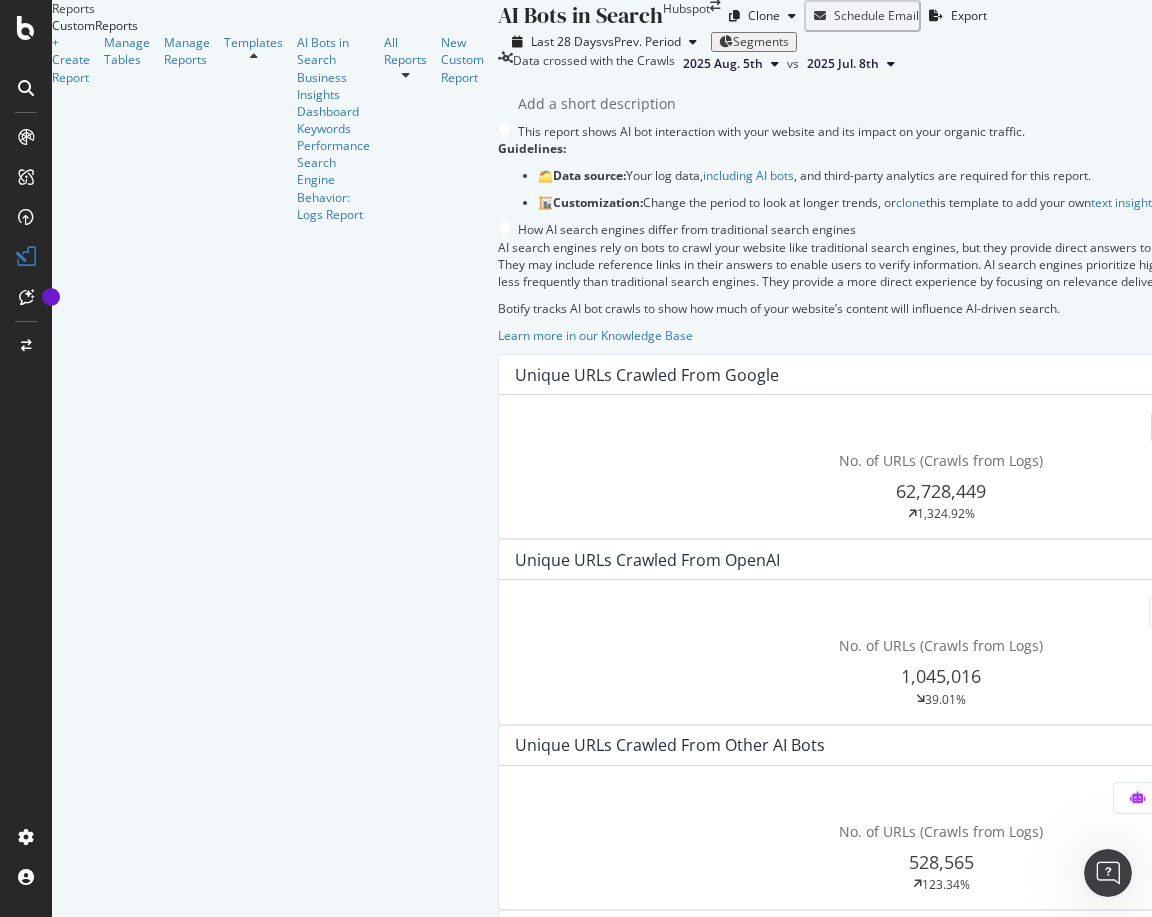 click at bounding box center (1239, 427) 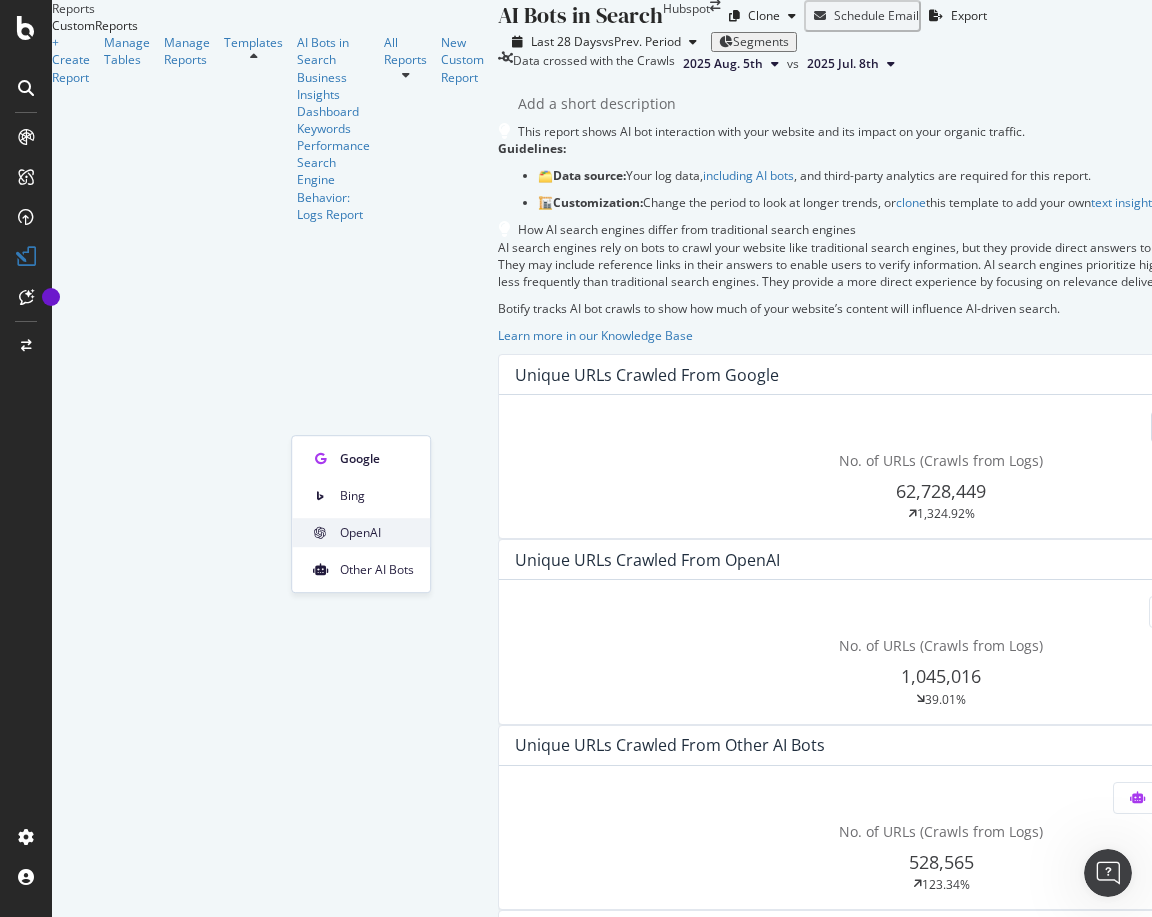 click on "OpenAI" at bounding box center [377, 533] 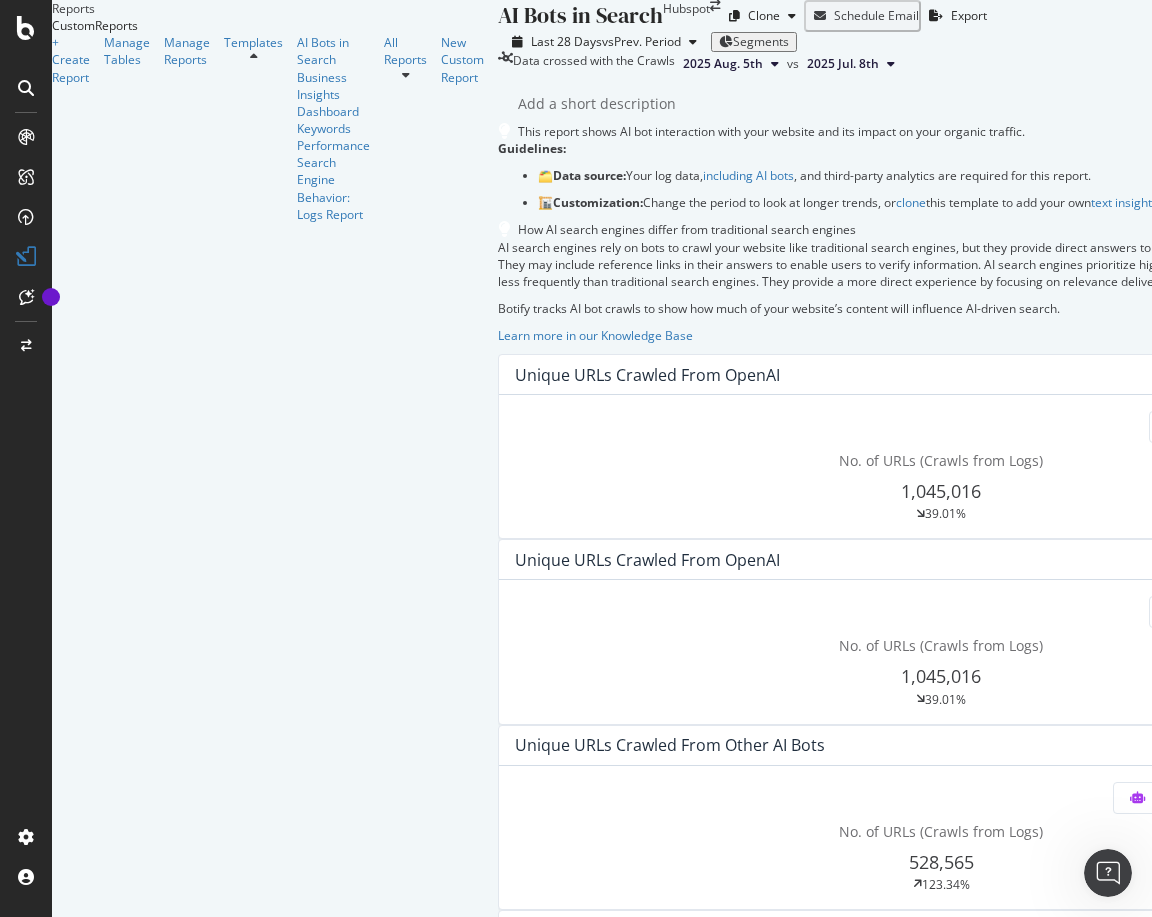 scroll, scrollTop: 0, scrollLeft: 0, axis: both 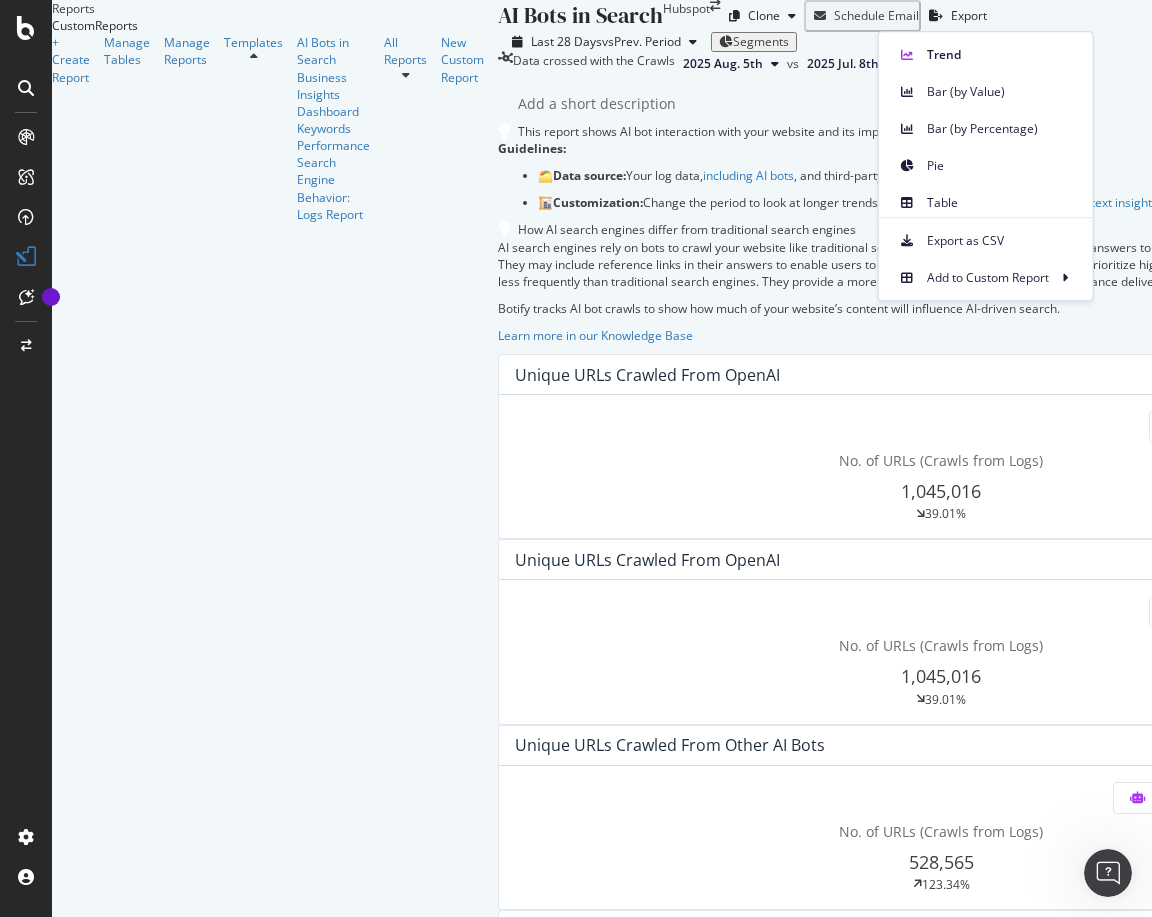 click on "Crawl Volume By Search Engine" at bounding box center [941, 931] 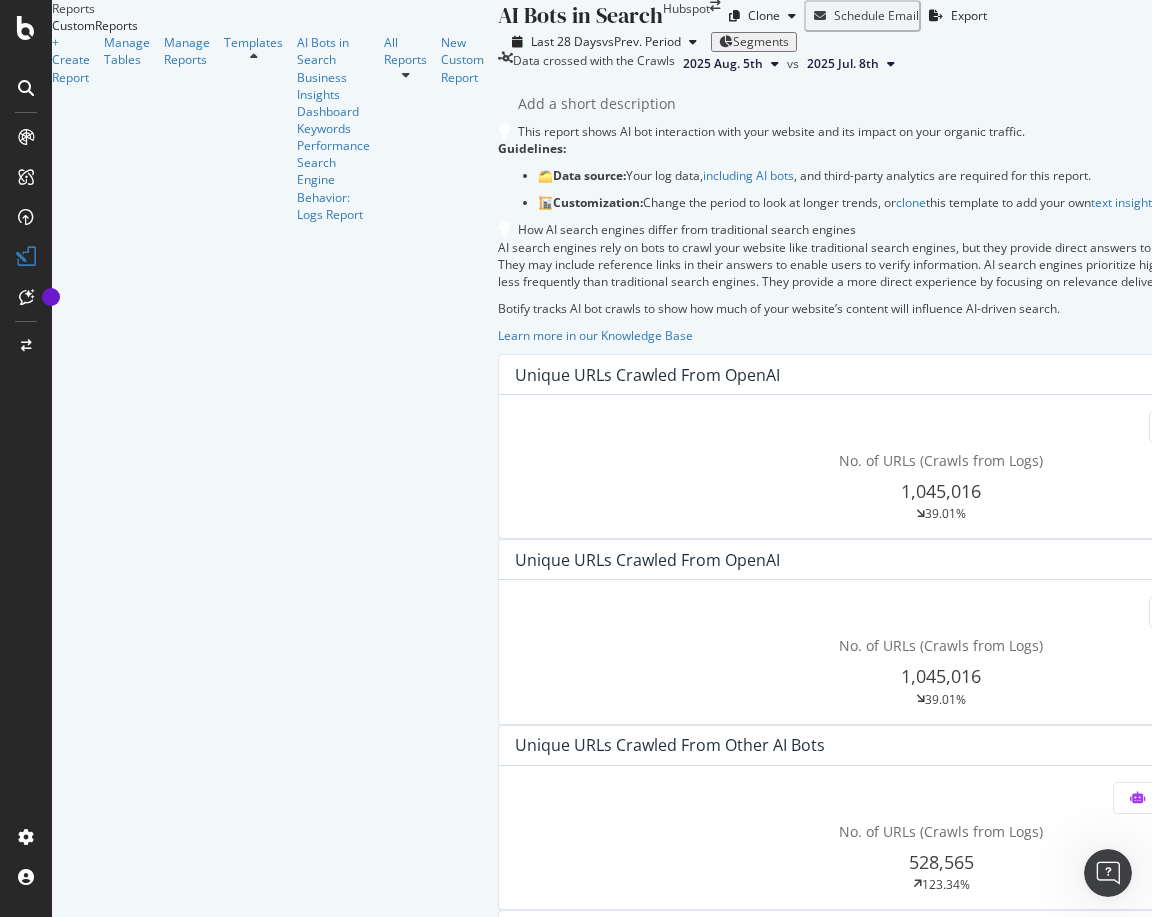 click on "Crawl Volume By Search Engine" at bounding box center (633, 931) 